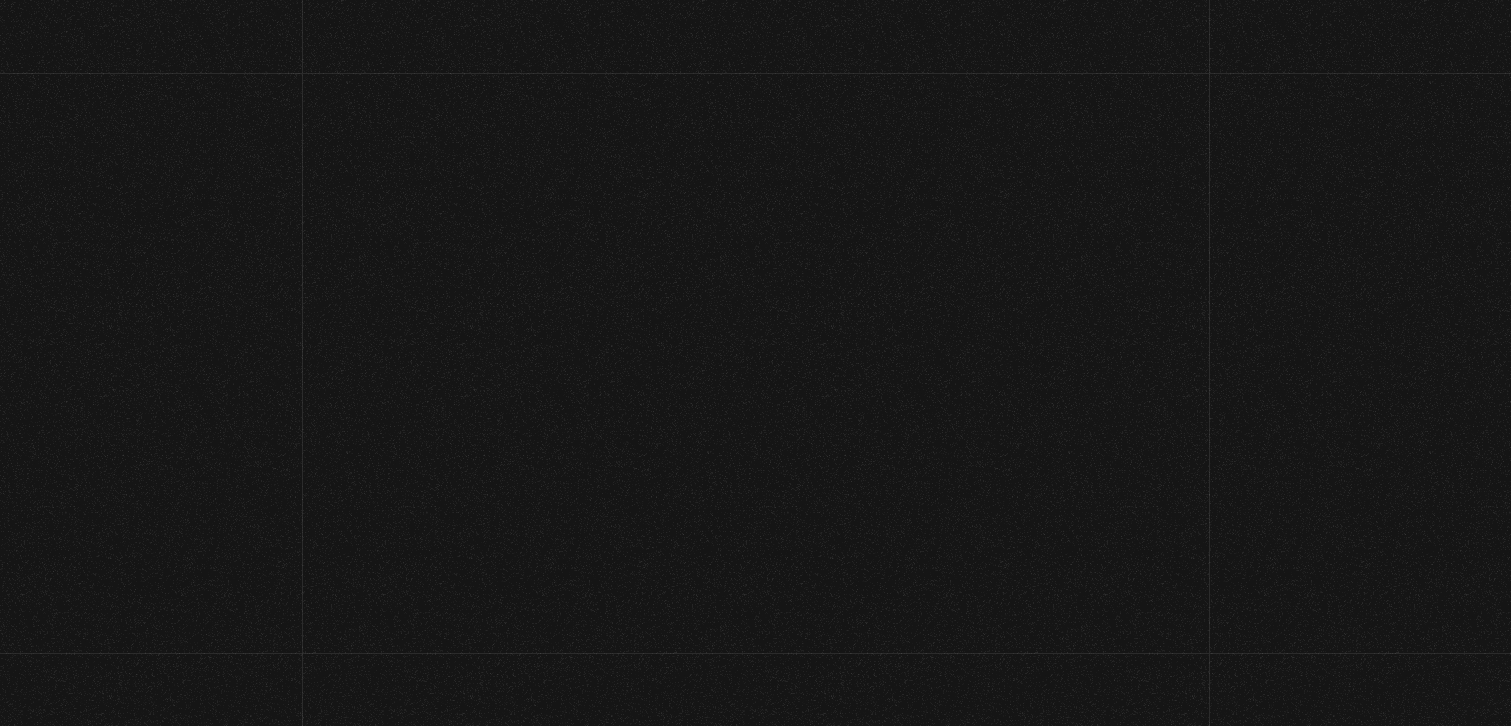 scroll, scrollTop: 0, scrollLeft: 0, axis: both 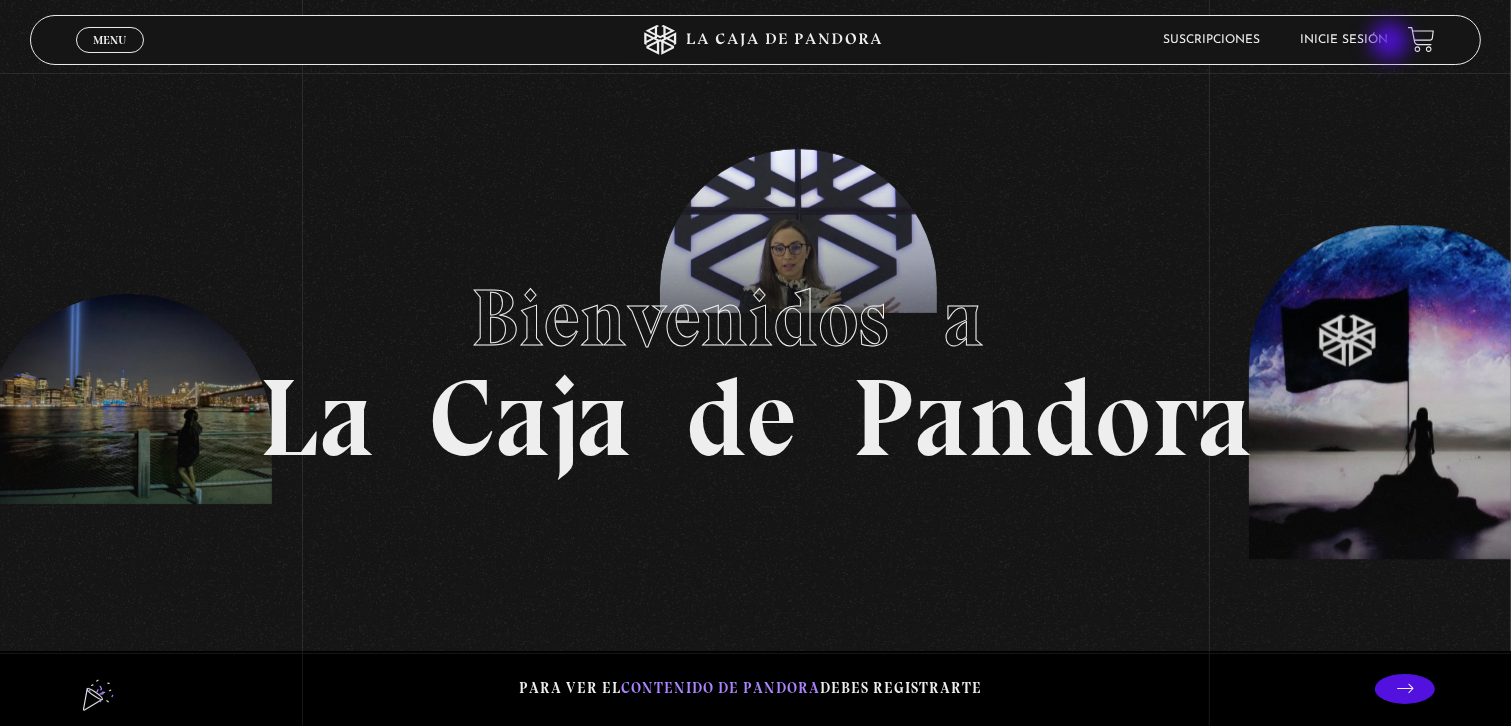 click on "Inicie sesión" at bounding box center [1344, 40] 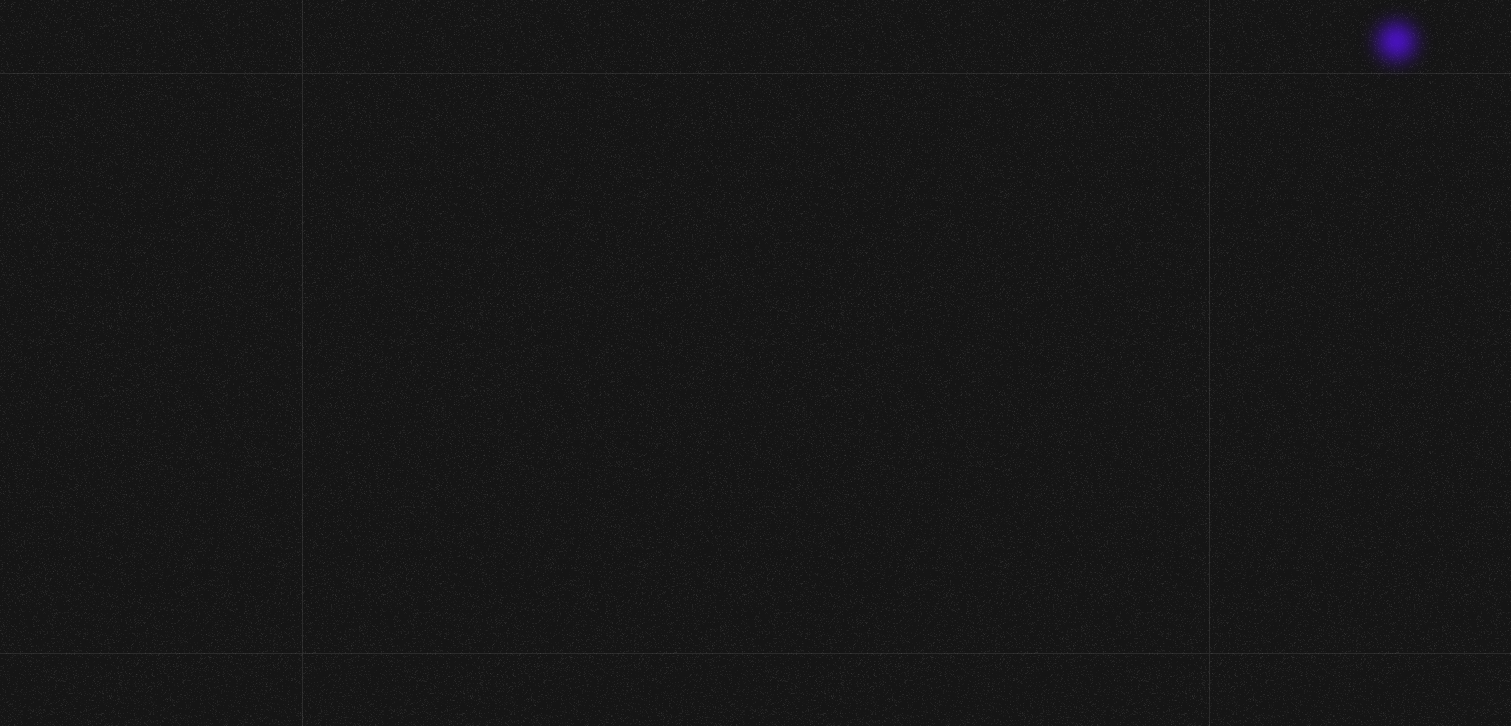 scroll, scrollTop: 0, scrollLeft: 0, axis: both 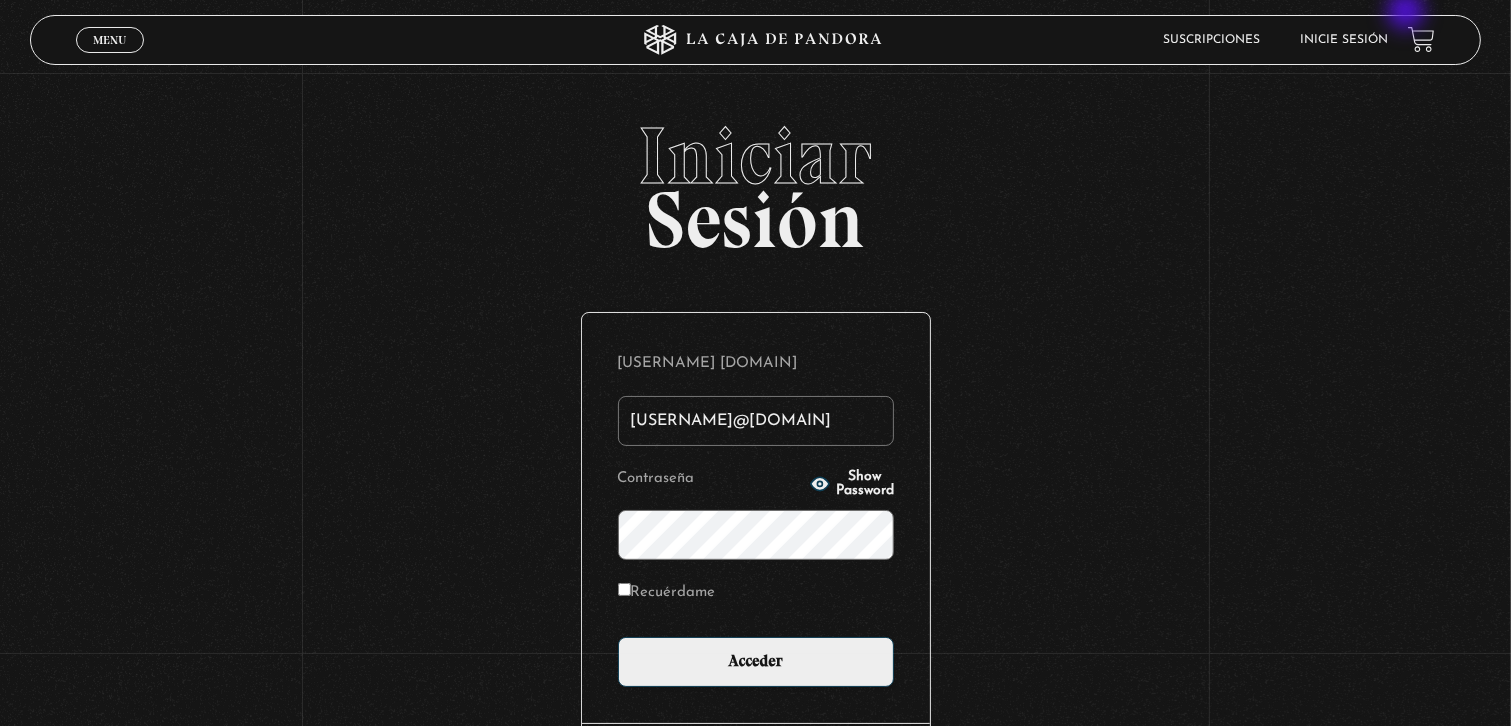type on "[USERNAME]@[DOMAIN]" 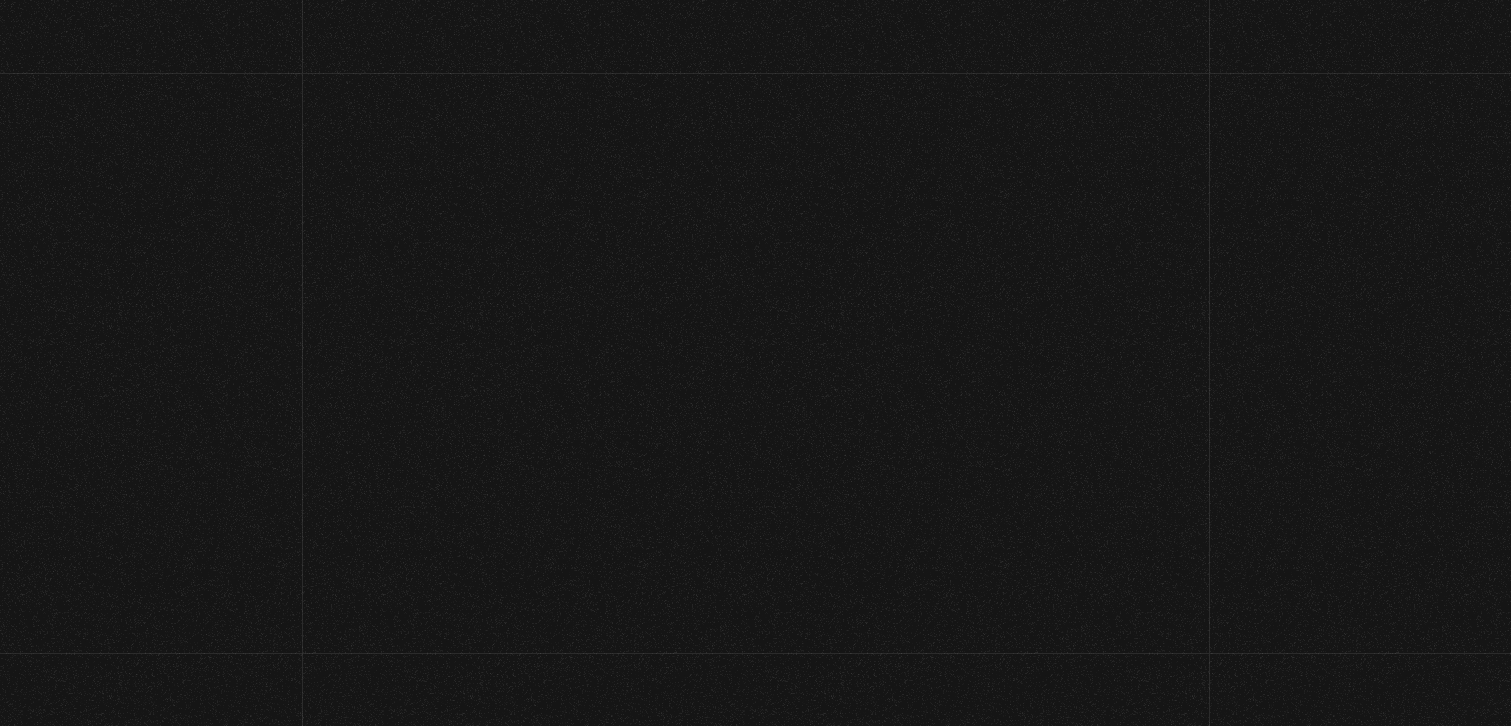 scroll, scrollTop: 0, scrollLeft: 0, axis: both 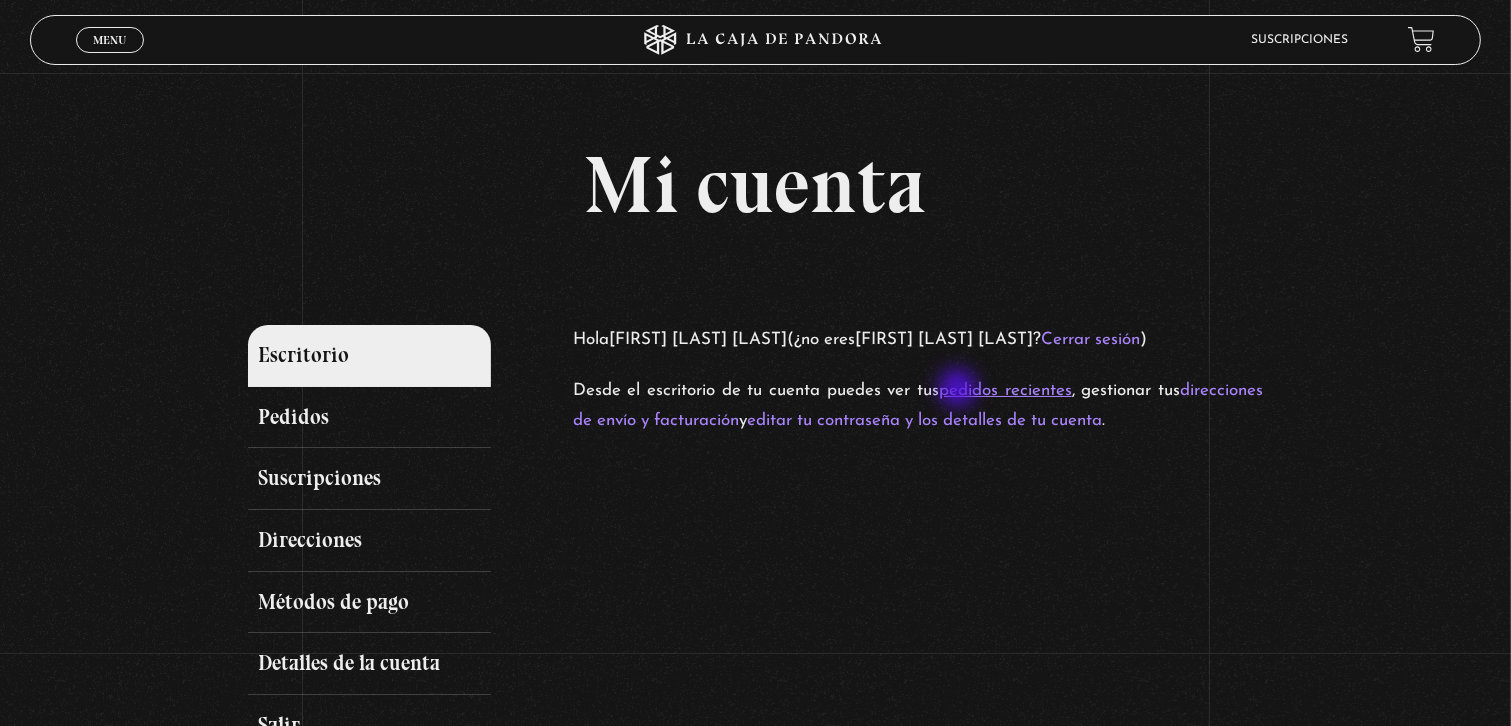 click on "pedidos recientes" at bounding box center (1005, 390) 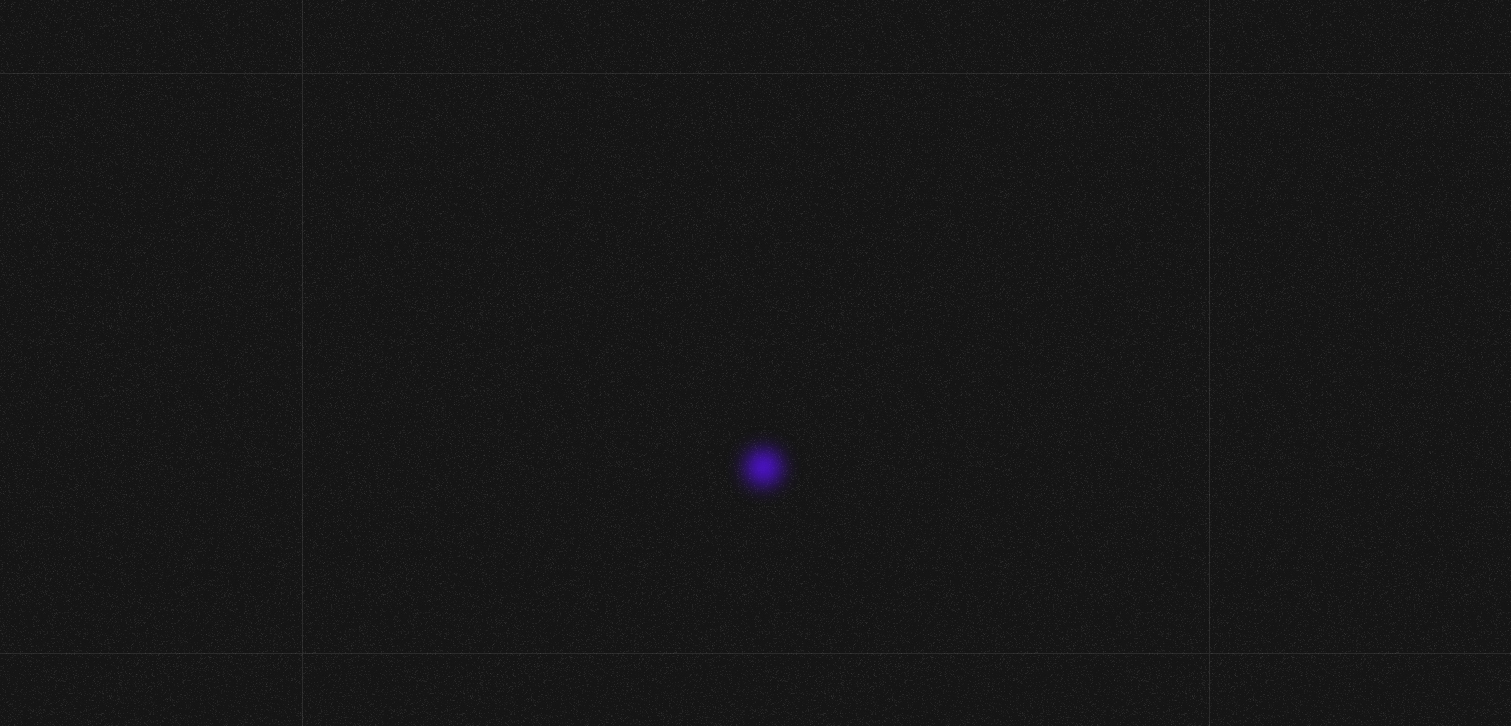 scroll, scrollTop: 0, scrollLeft: 0, axis: both 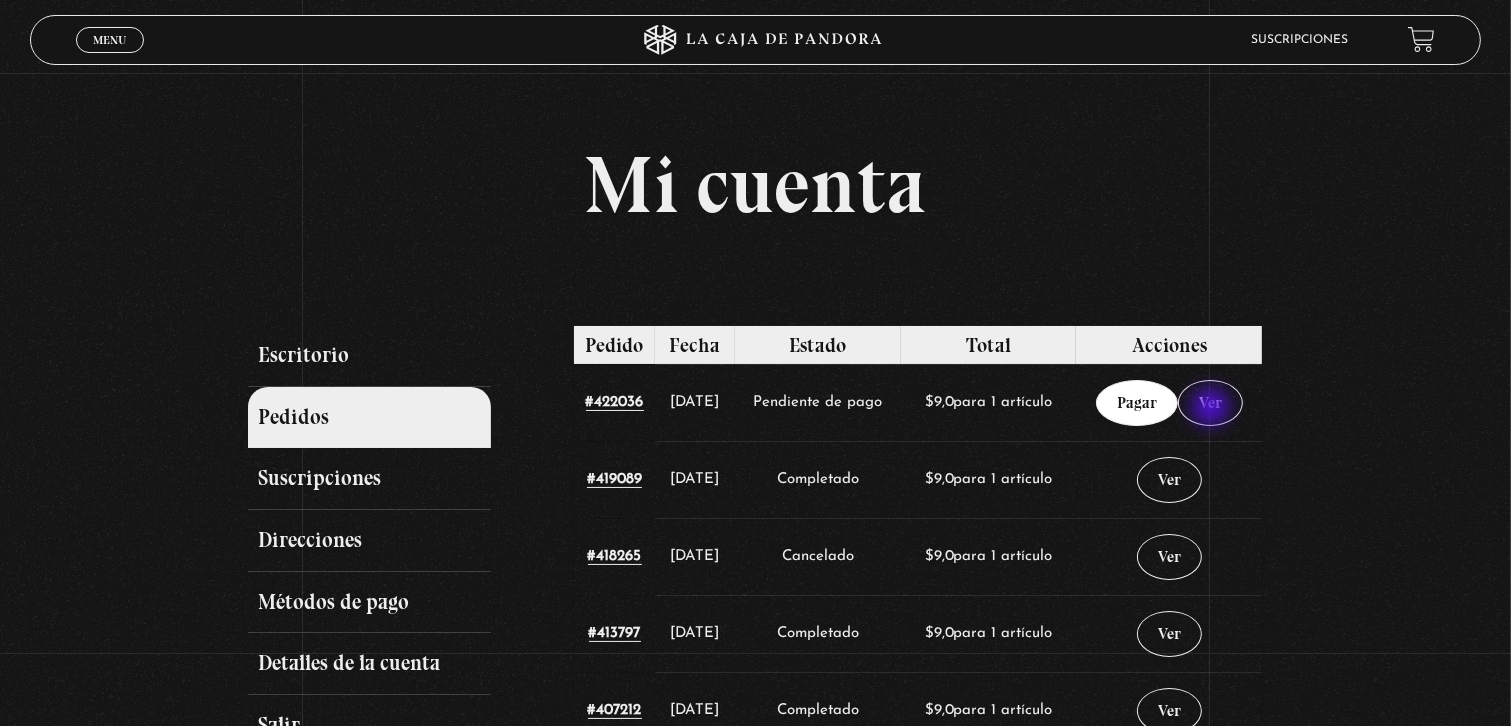 click on "Pagar" at bounding box center (1137, 403) 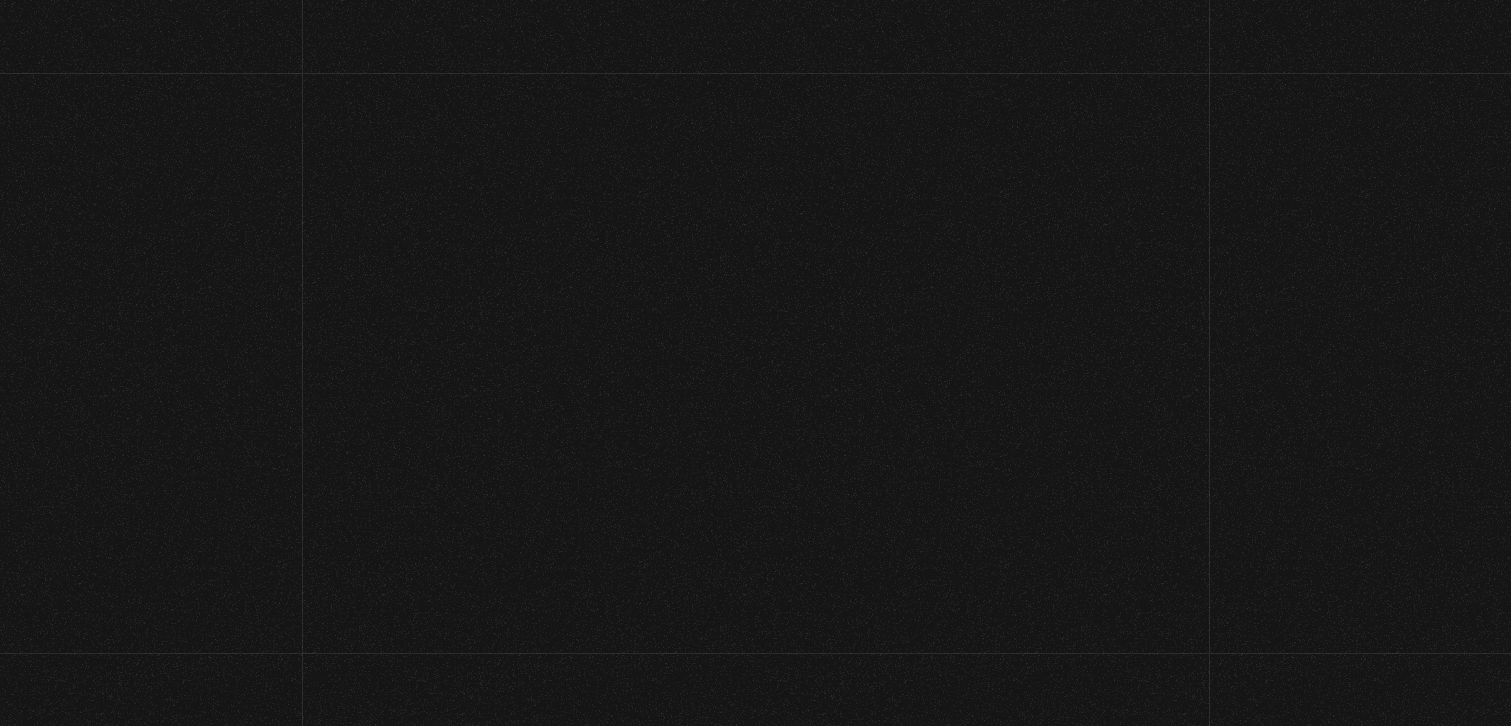 select on "CR-H" 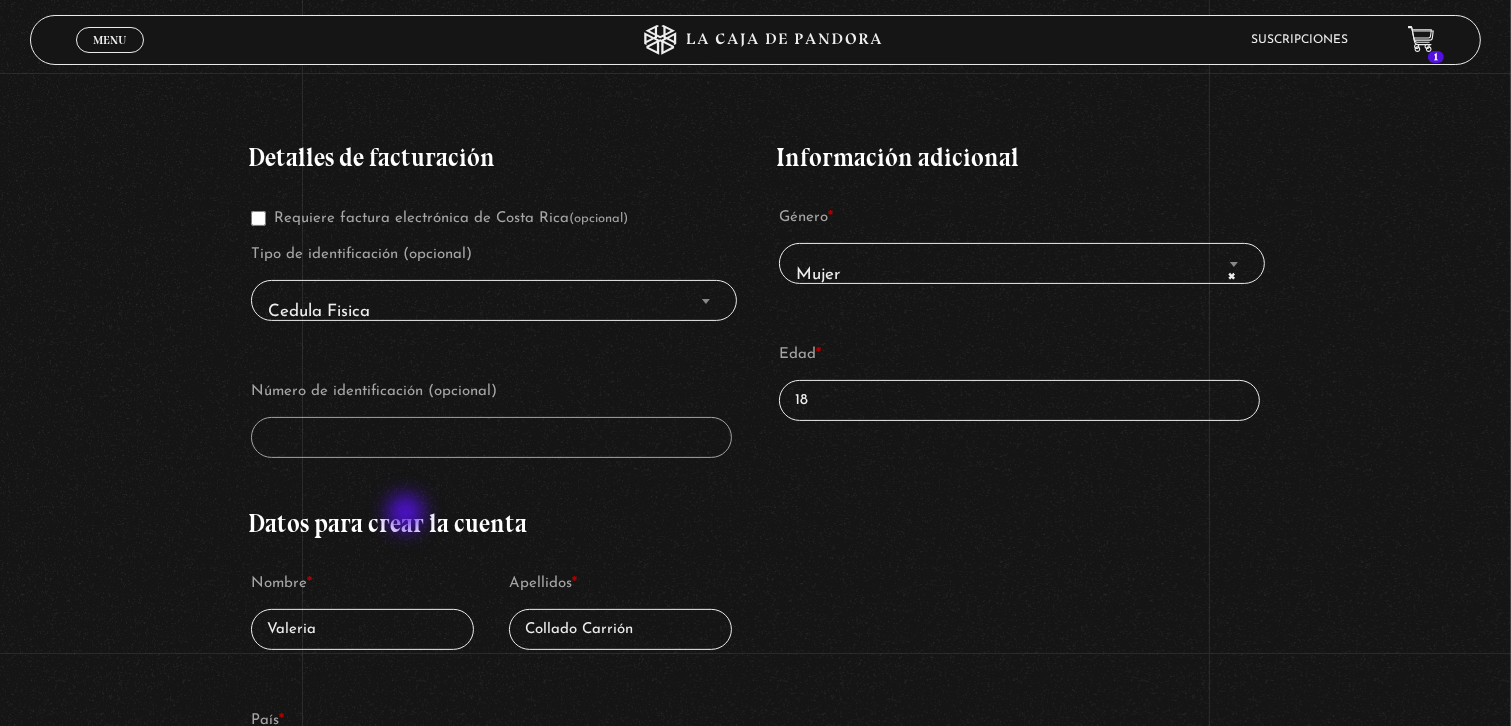 scroll, scrollTop: 433, scrollLeft: 0, axis: vertical 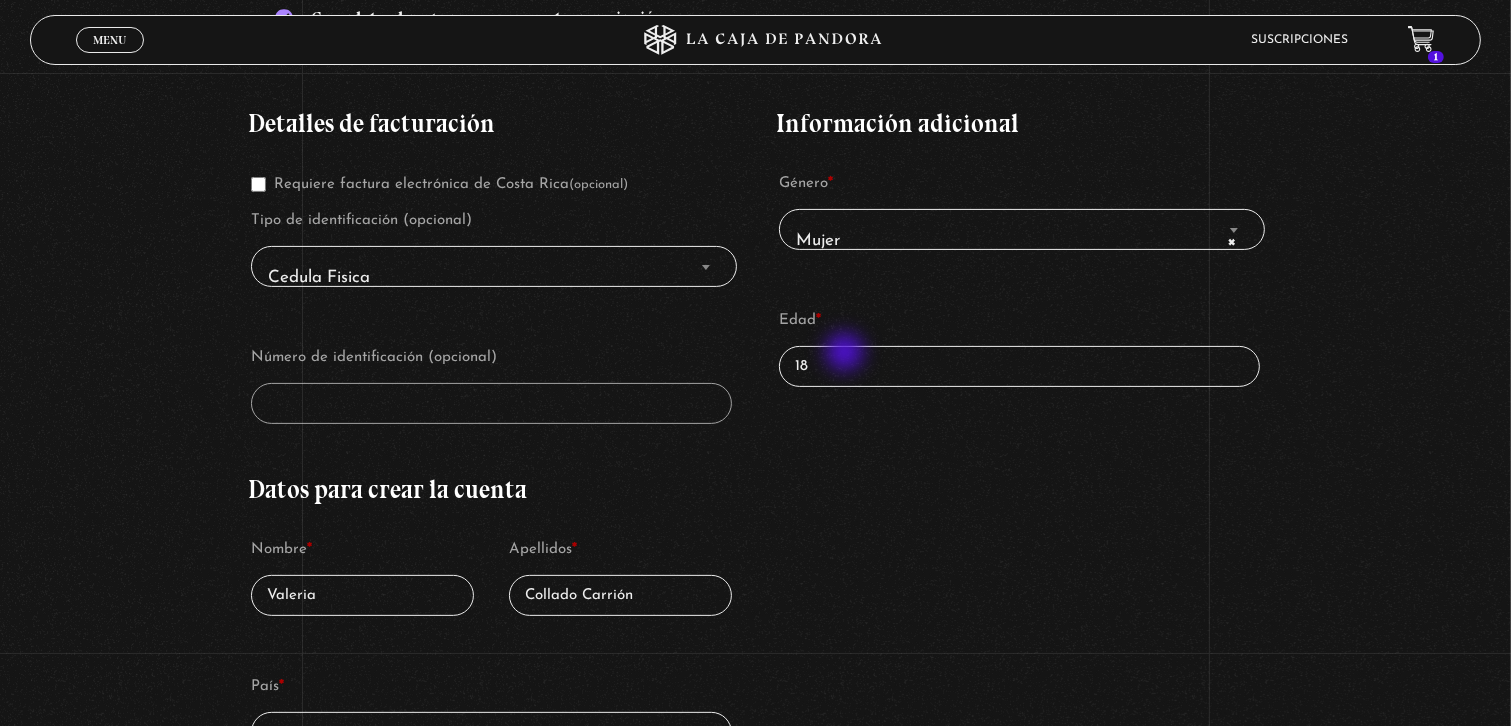 click on "18" at bounding box center (1019, 366) 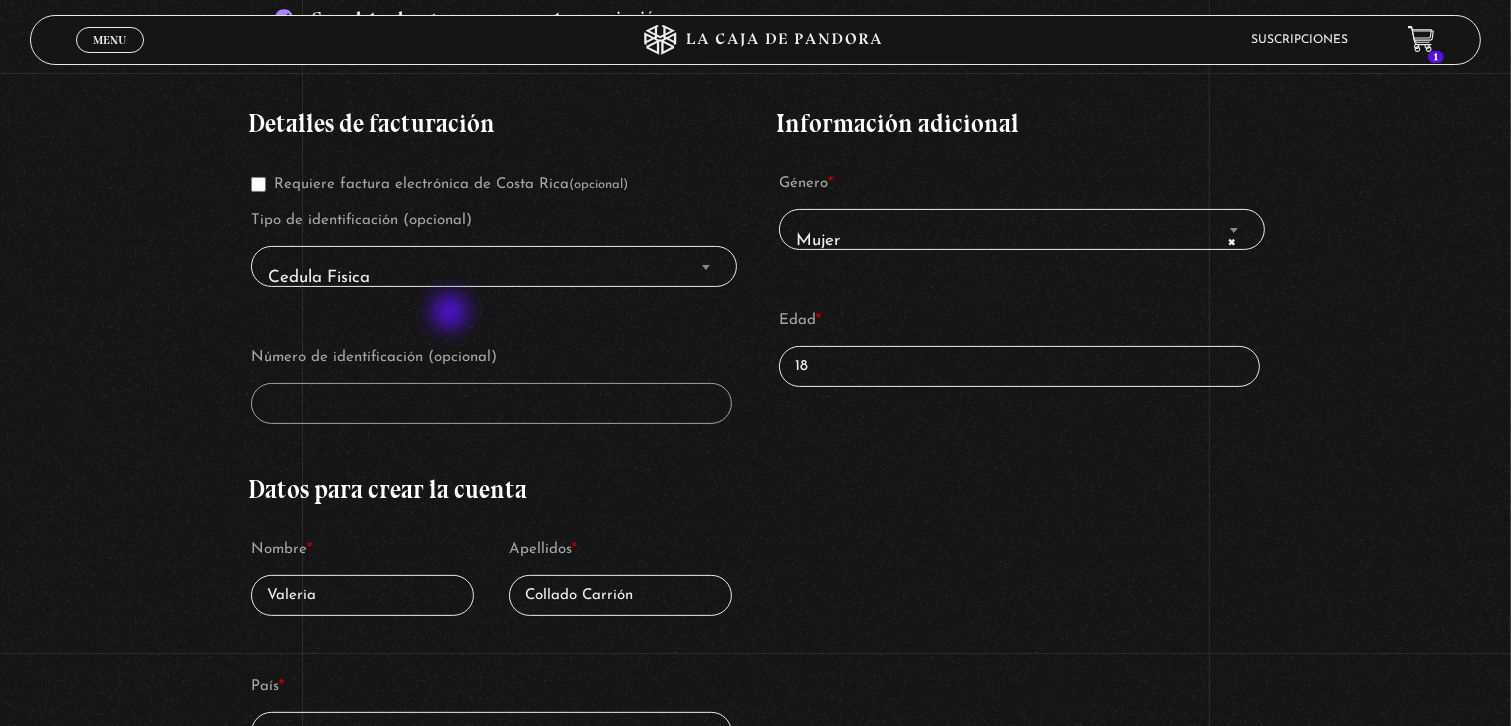 drag, startPoint x: 752, startPoint y: 342, endPoint x: 633, endPoint y: 385, distance: 126.53063 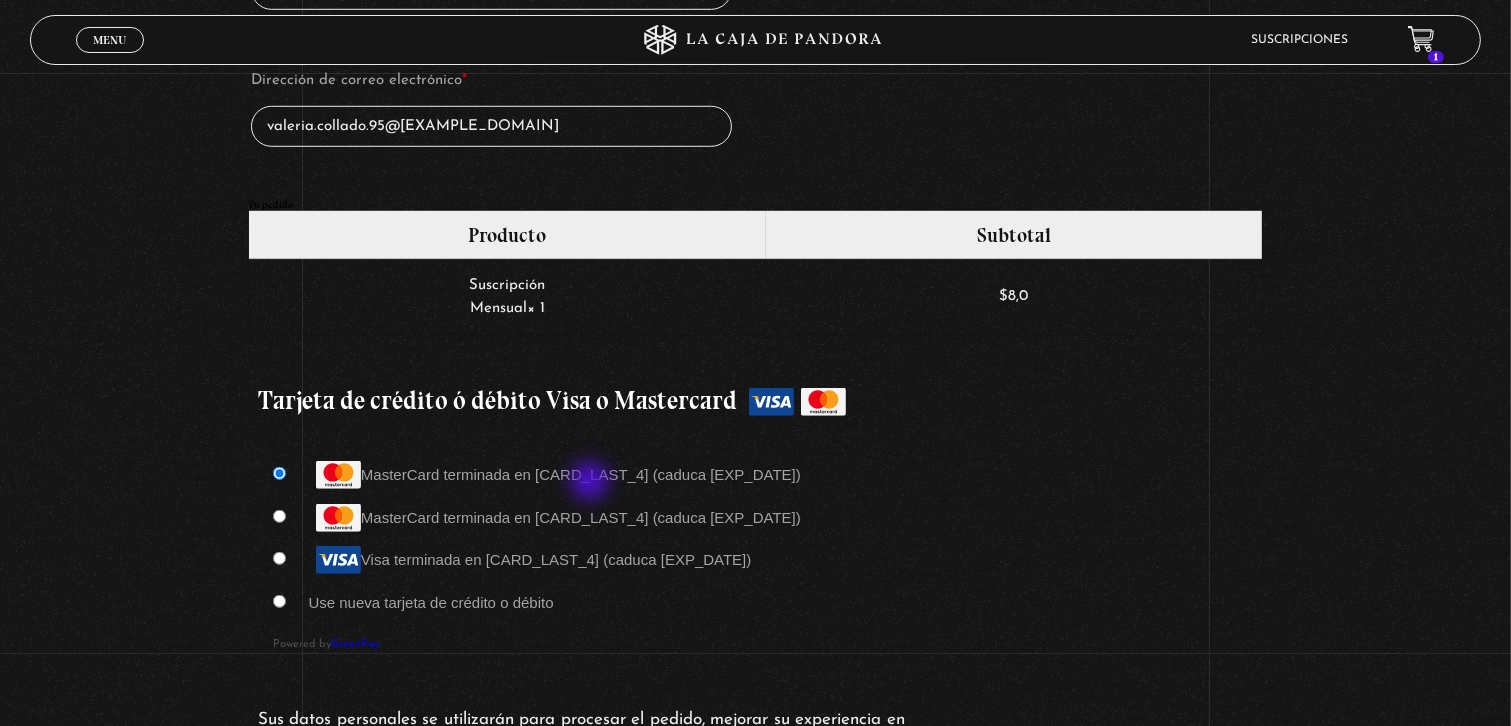 scroll, scrollTop: 1500, scrollLeft: 0, axis: vertical 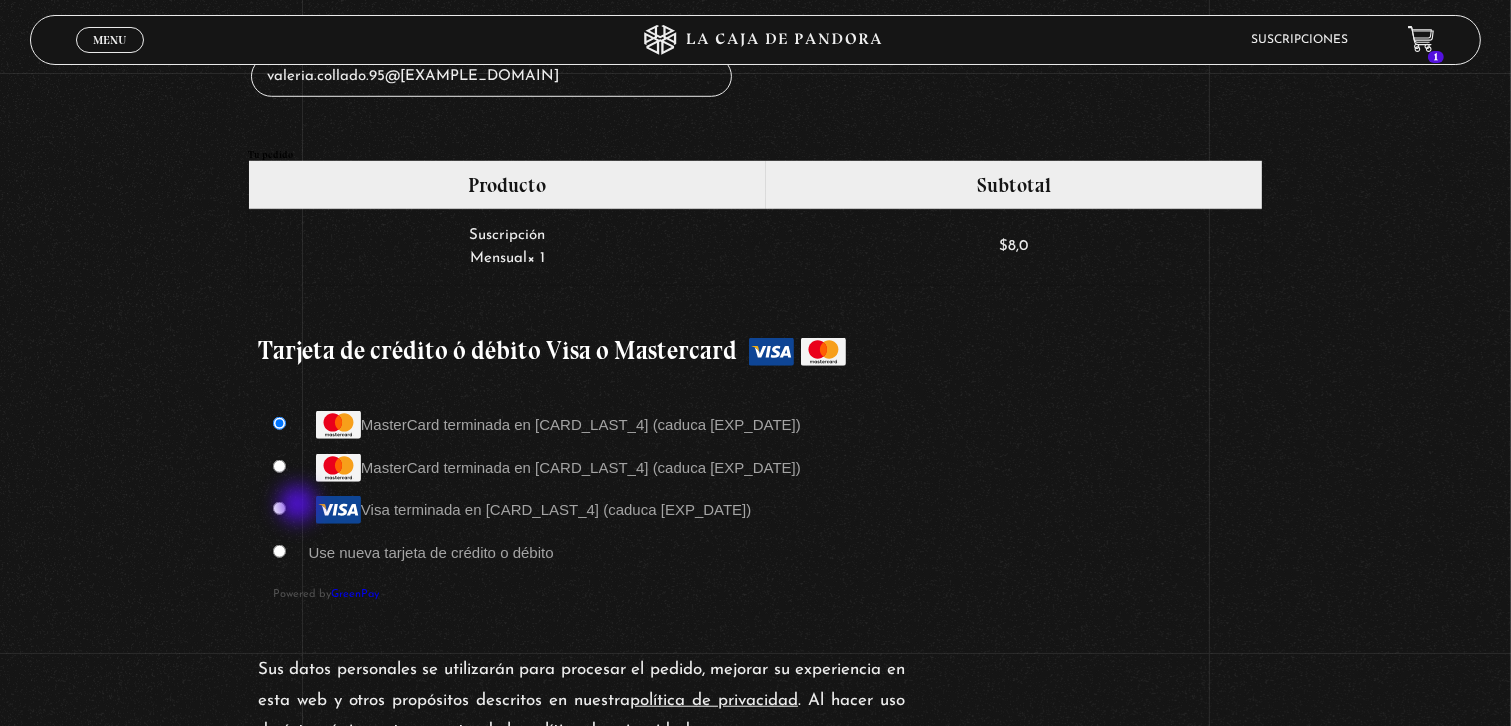 click on "Visa terminada en 1868 (caduca 12/28)" at bounding box center (755, 509) 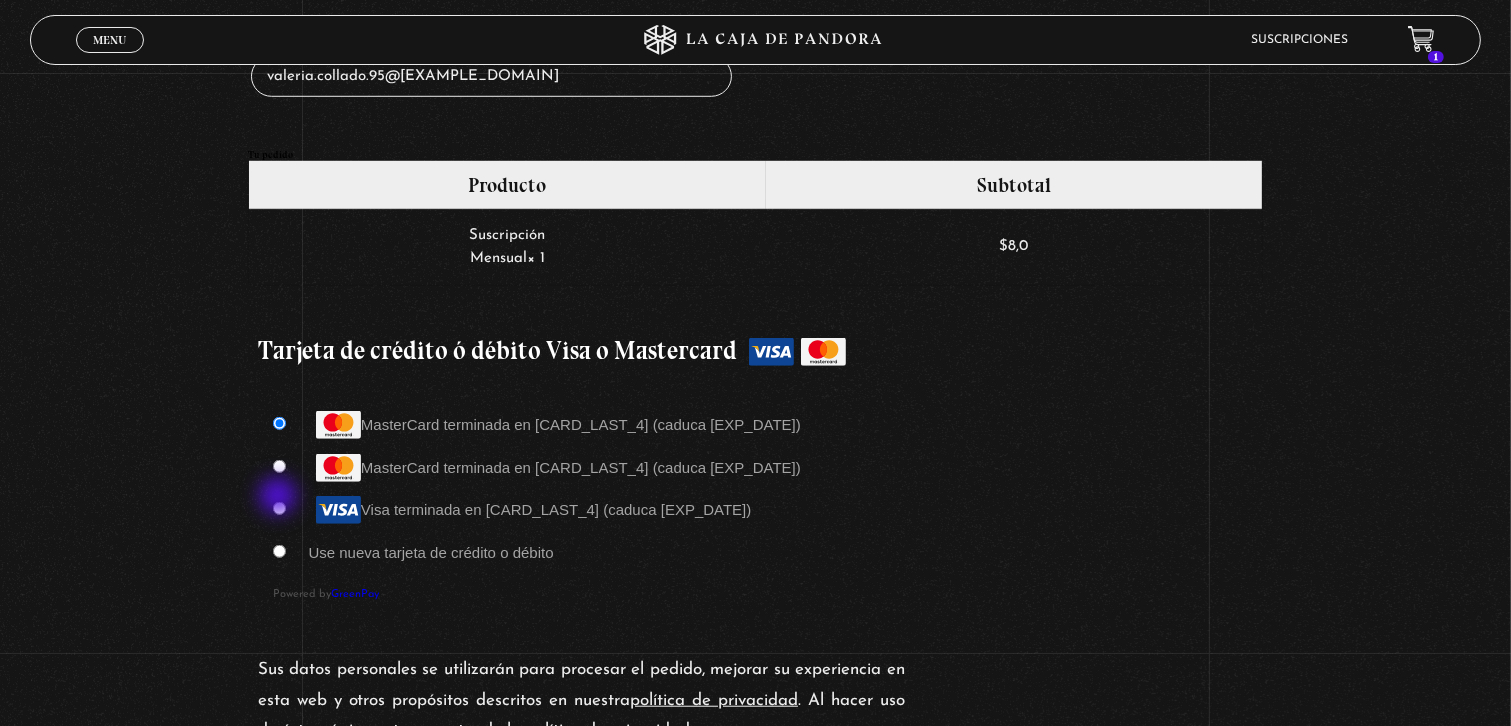 type on "30" 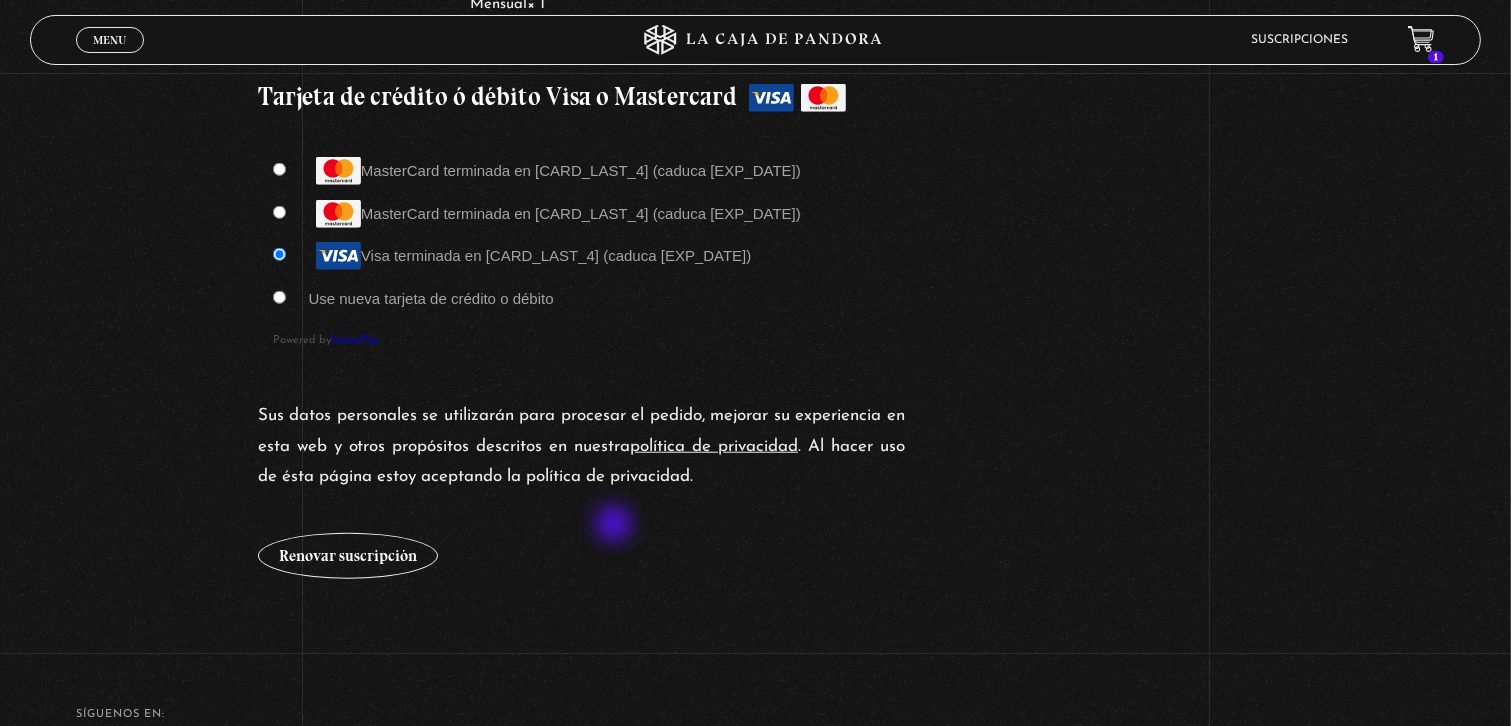 scroll, scrollTop: 1800, scrollLeft: 0, axis: vertical 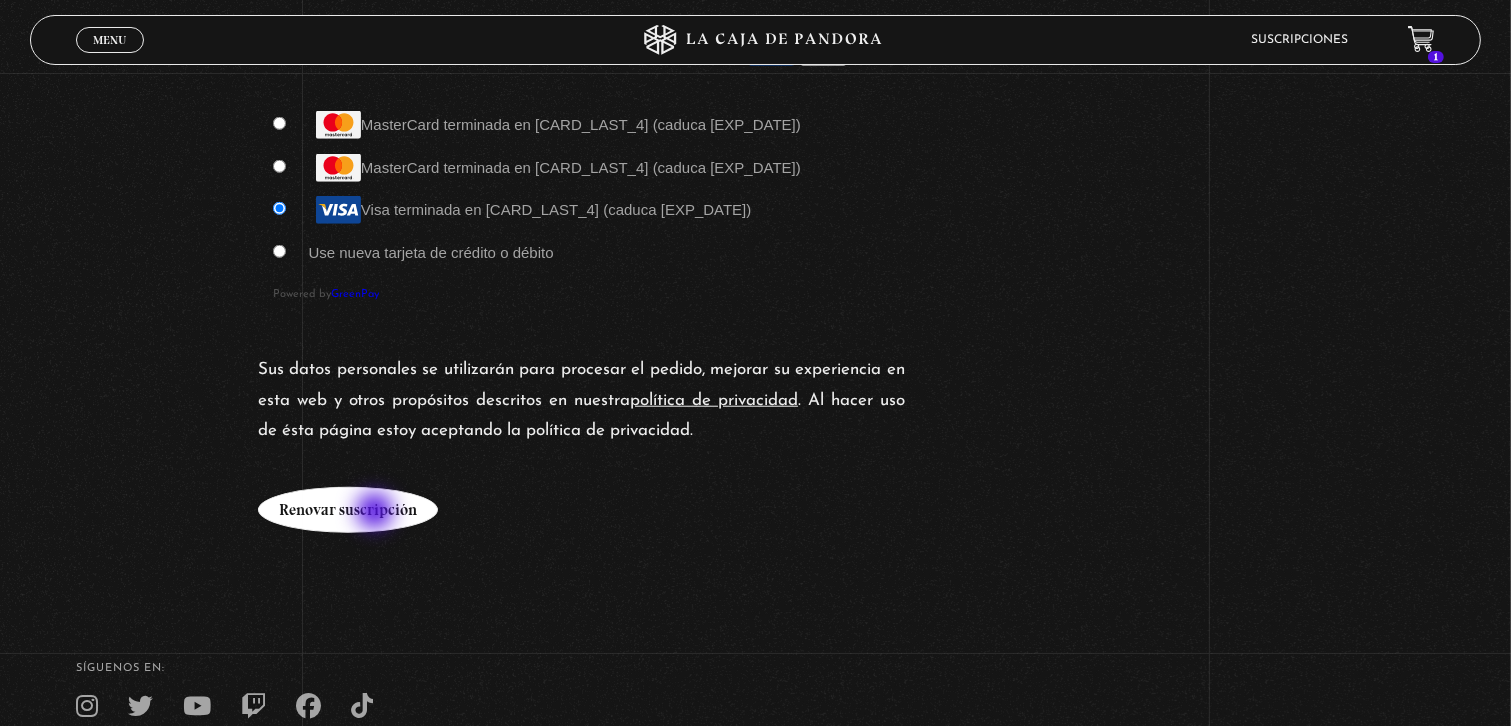 click on "Renovar suscripción" at bounding box center (348, 510) 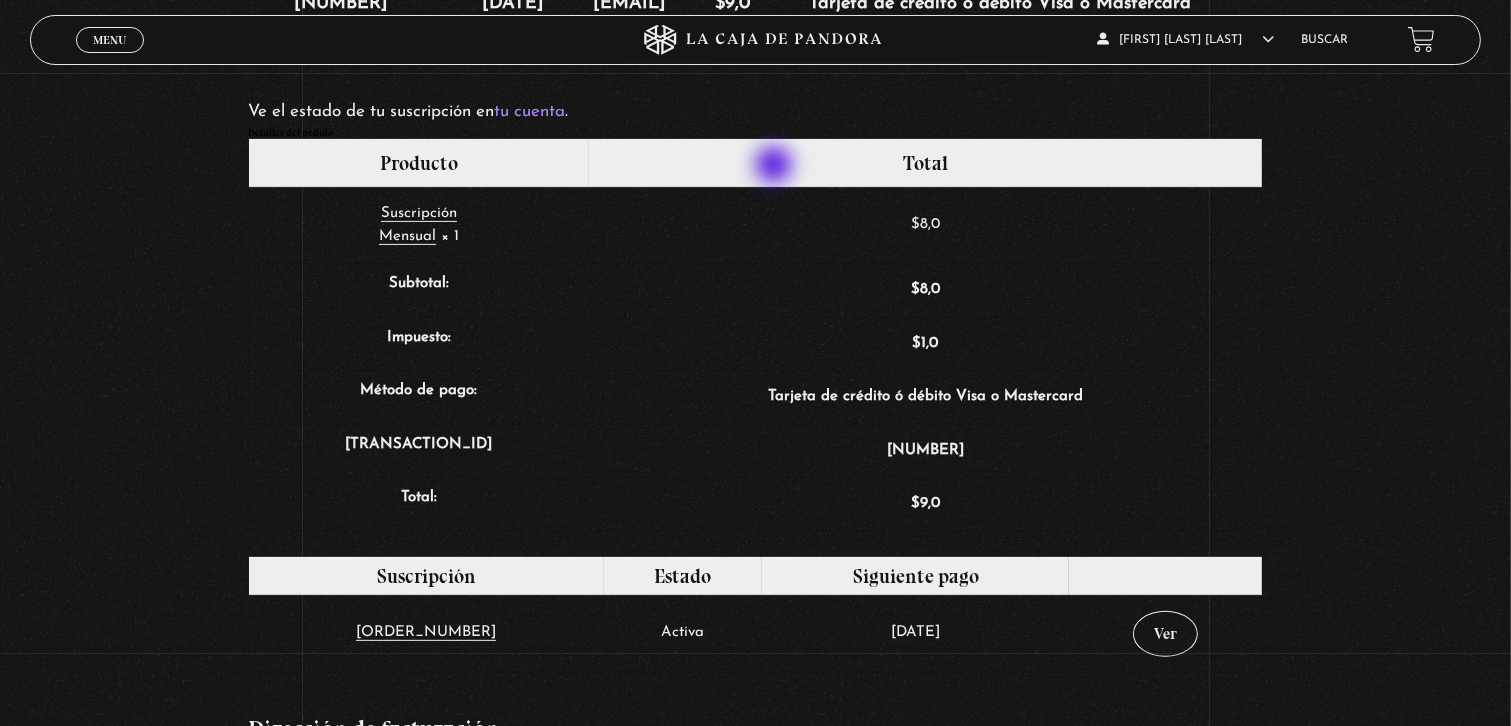 scroll, scrollTop: 488, scrollLeft: 0, axis: vertical 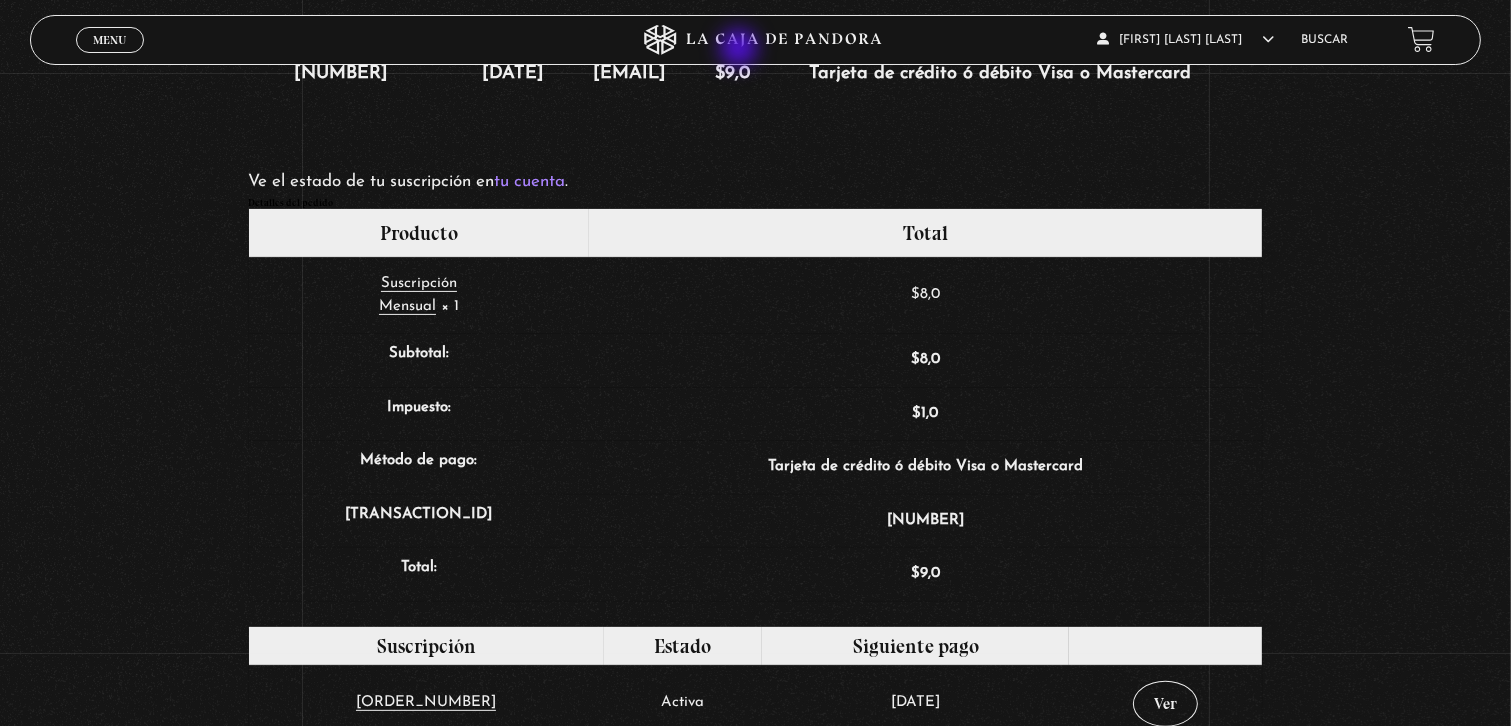 drag, startPoint x: 779, startPoint y: 52, endPoint x: 761, endPoint y: 54, distance: 18.110771 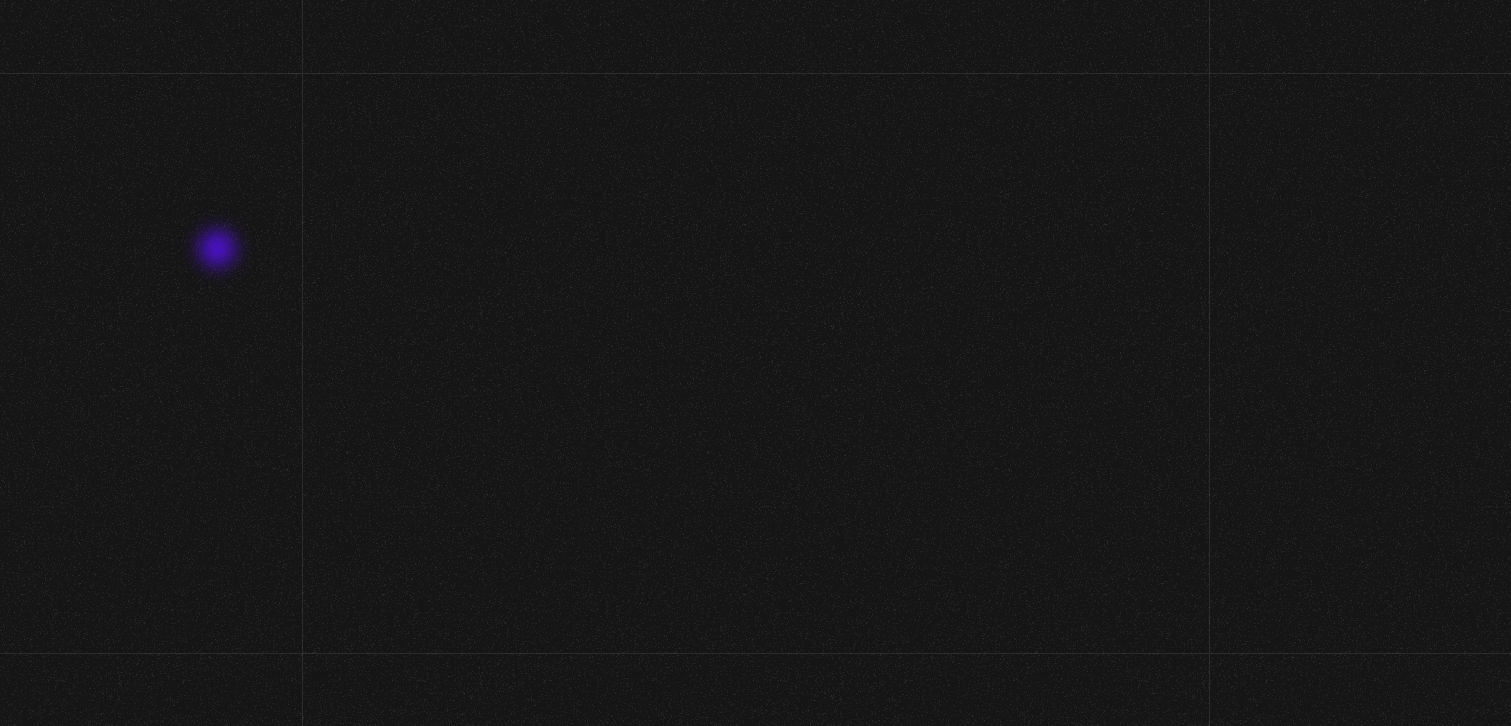 scroll, scrollTop: 0, scrollLeft: 0, axis: both 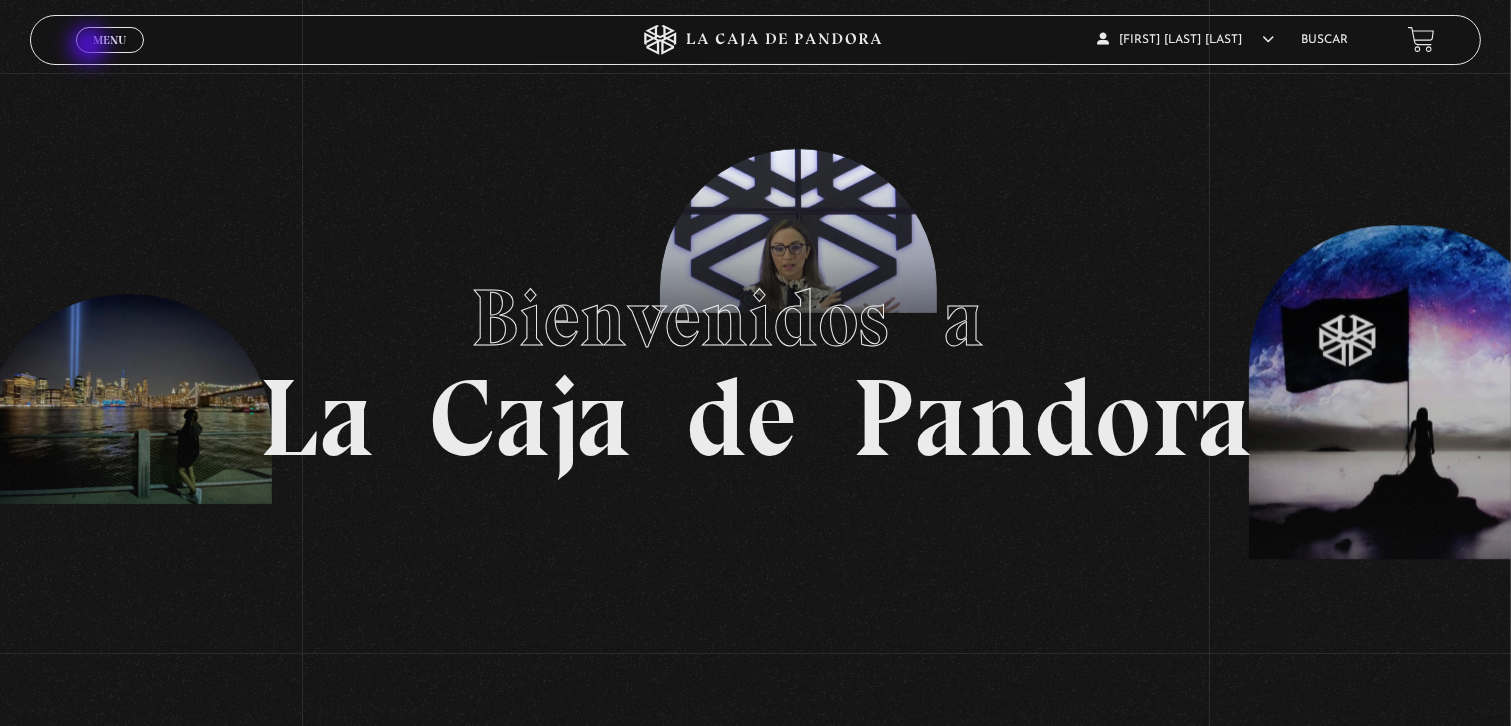 click on "Menu Cerrar" at bounding box center [110, 40] 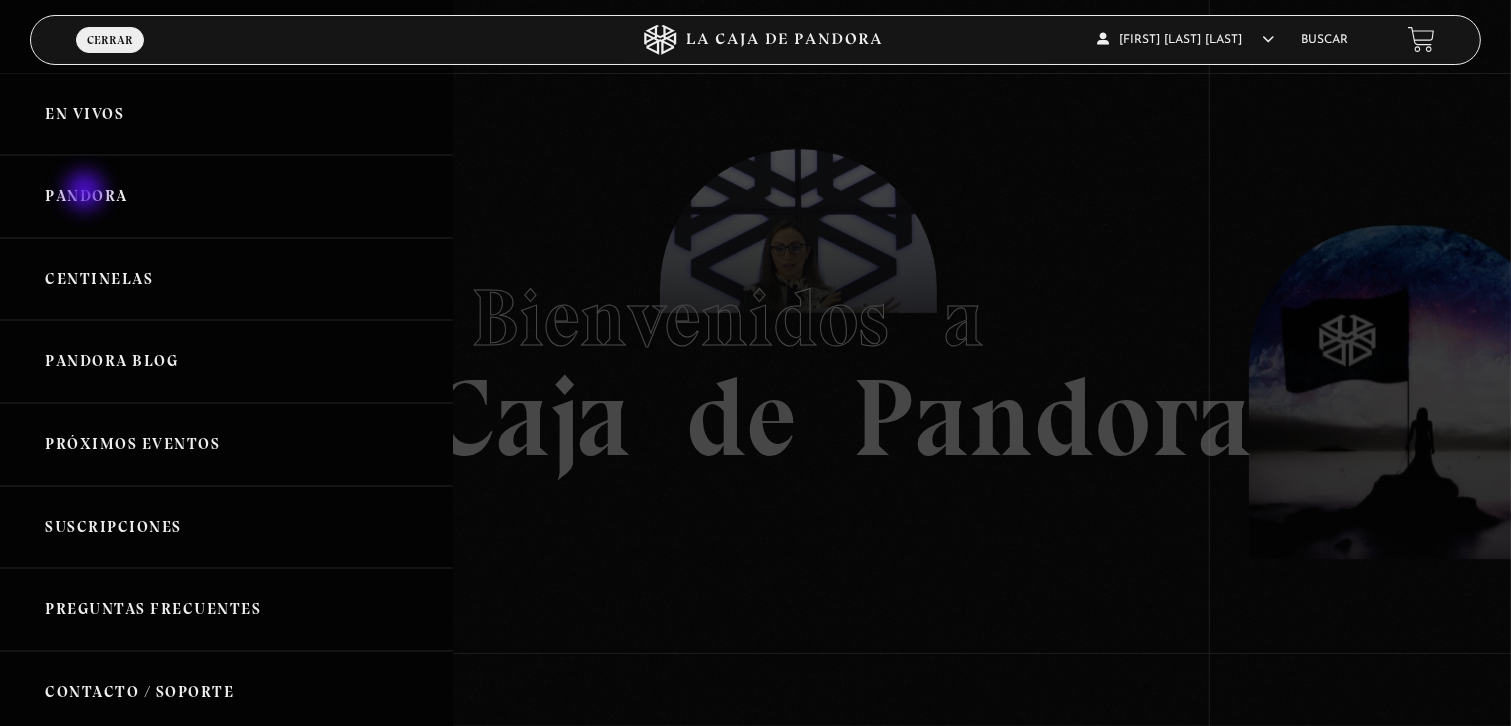 click on "Pandora" at bounding box center (226, 196) 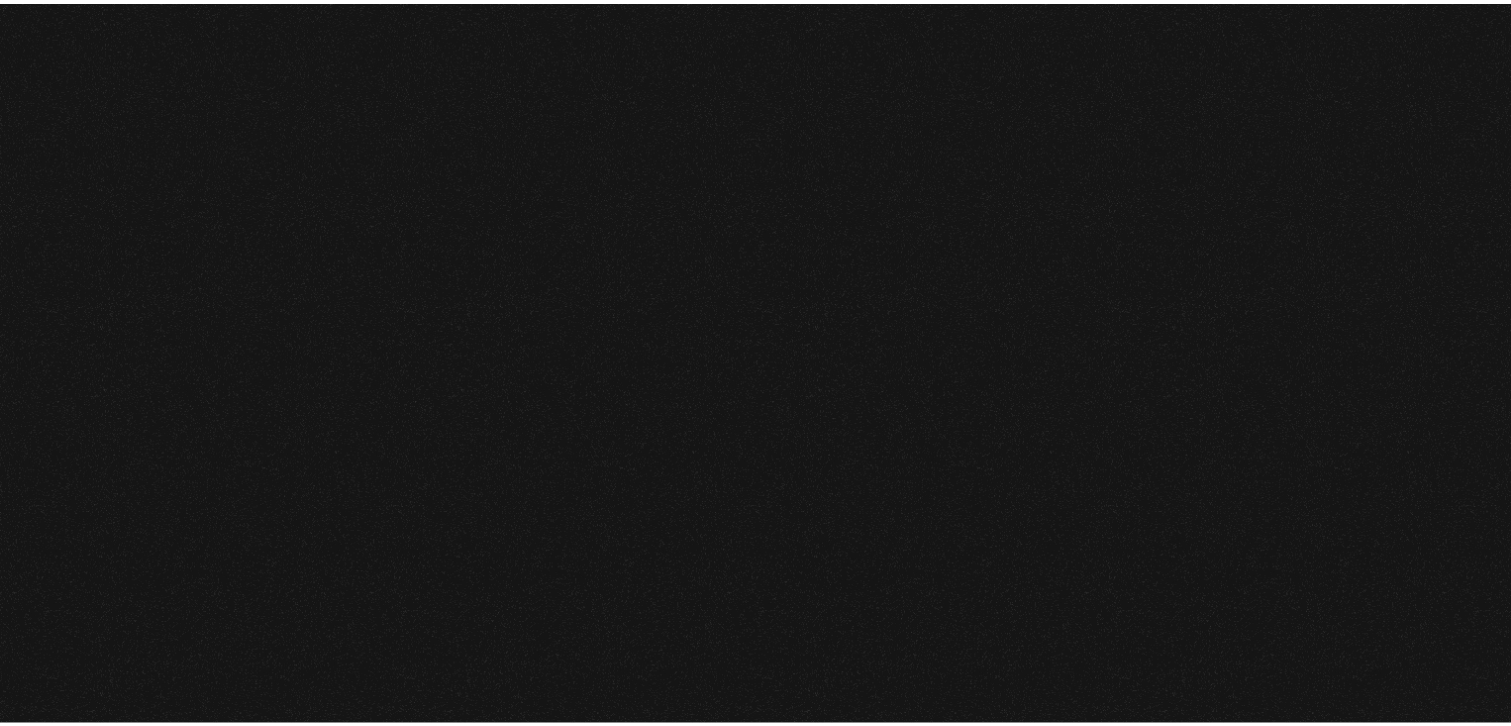 scroll, scrollTop: 0, scrollLeft: 0, axis: both 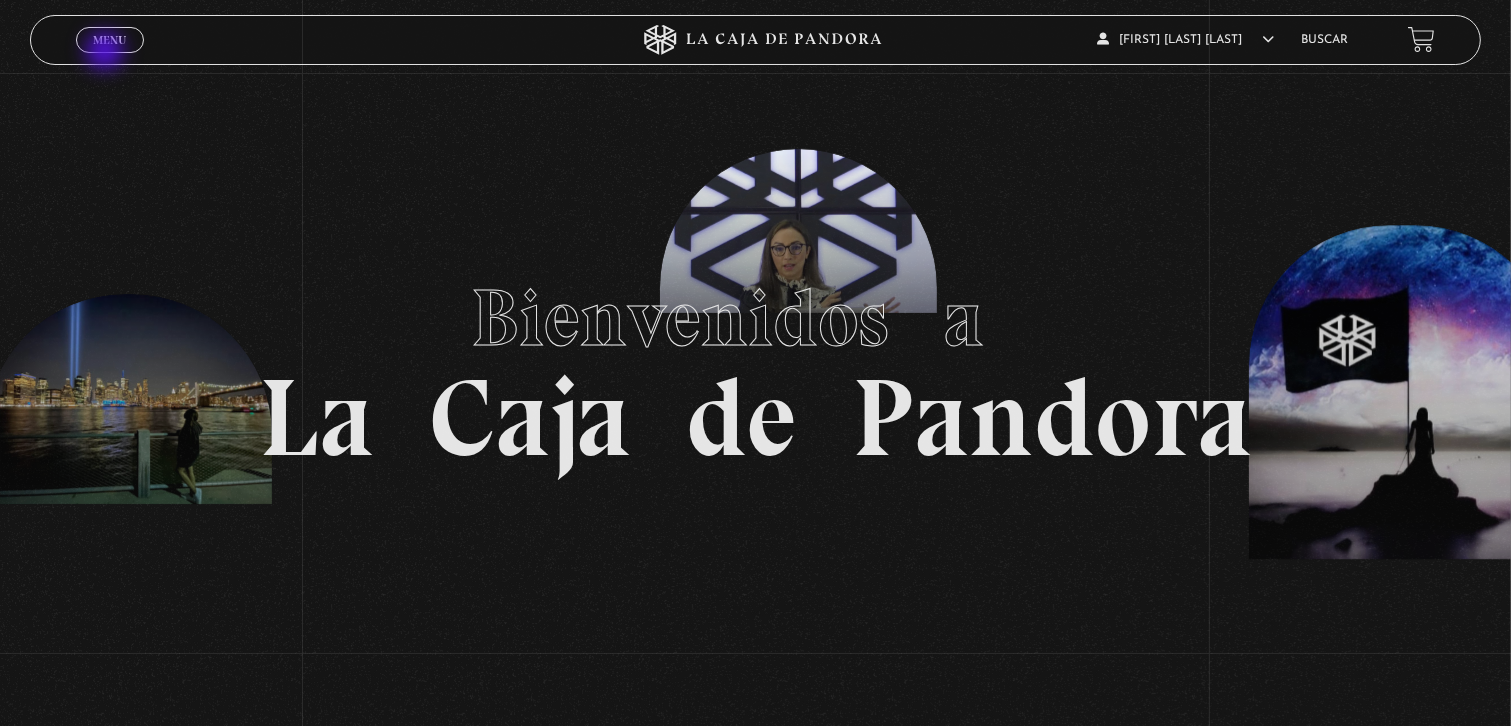 click on "Menu Cerrar" at bounding box center (110, 40) 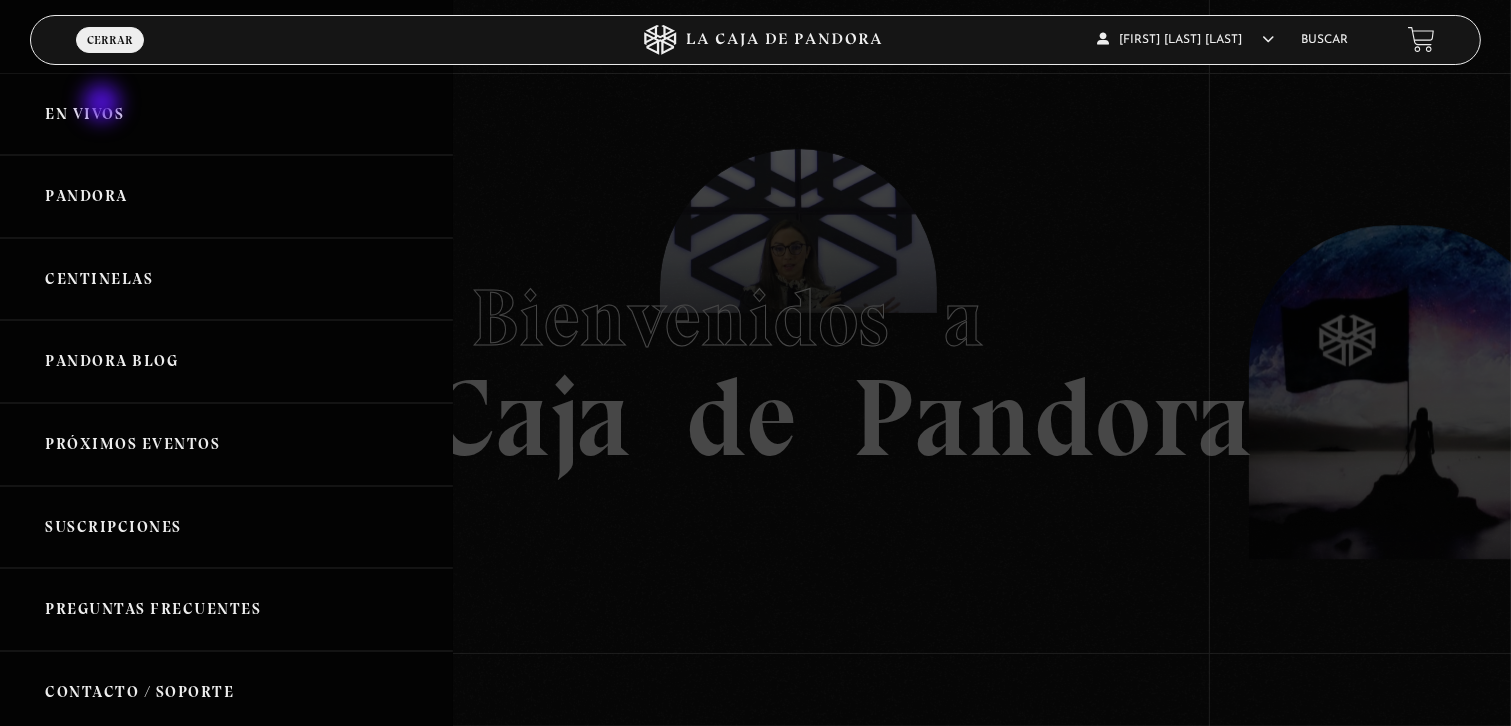 click on "En vivos" at bounding box center [226, 114] 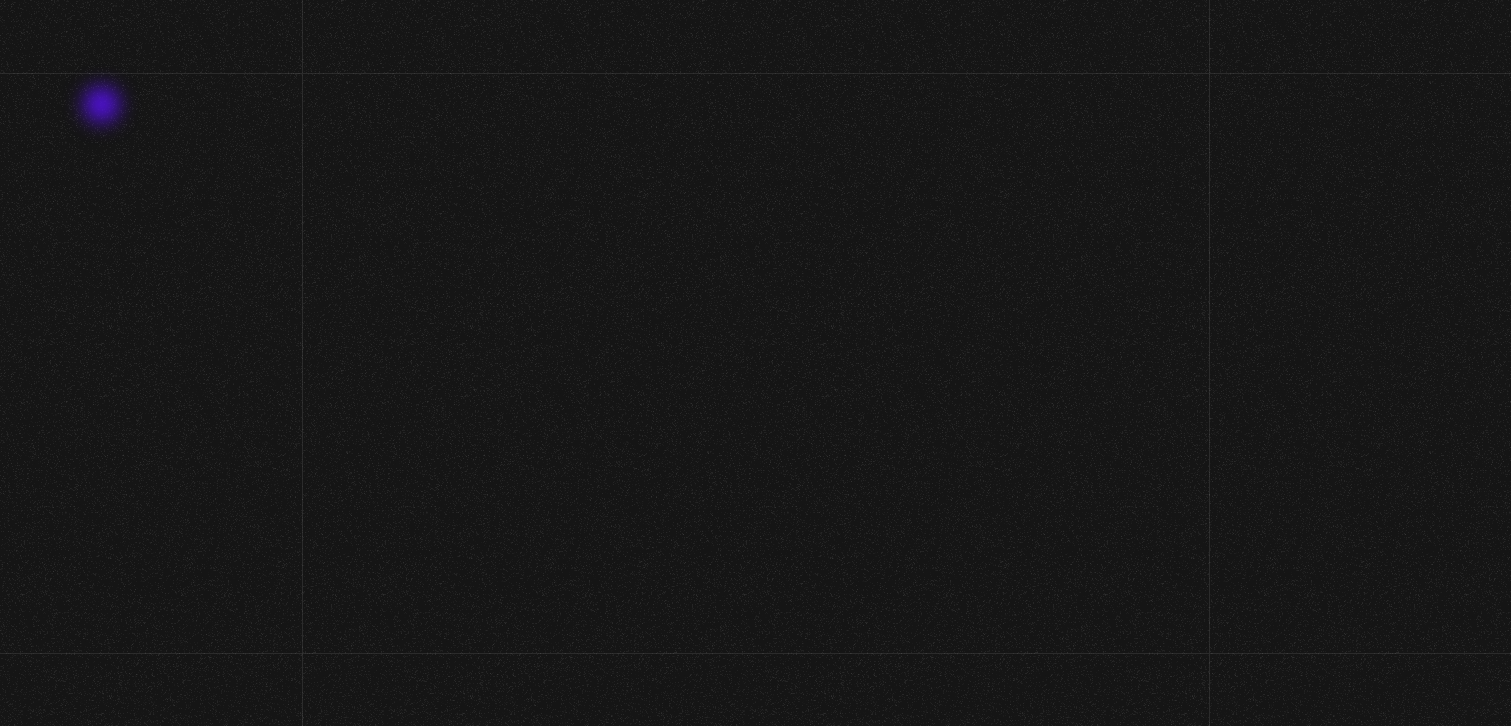 scroll, scrollTop: 0, scrollLeft: 0, axis: both 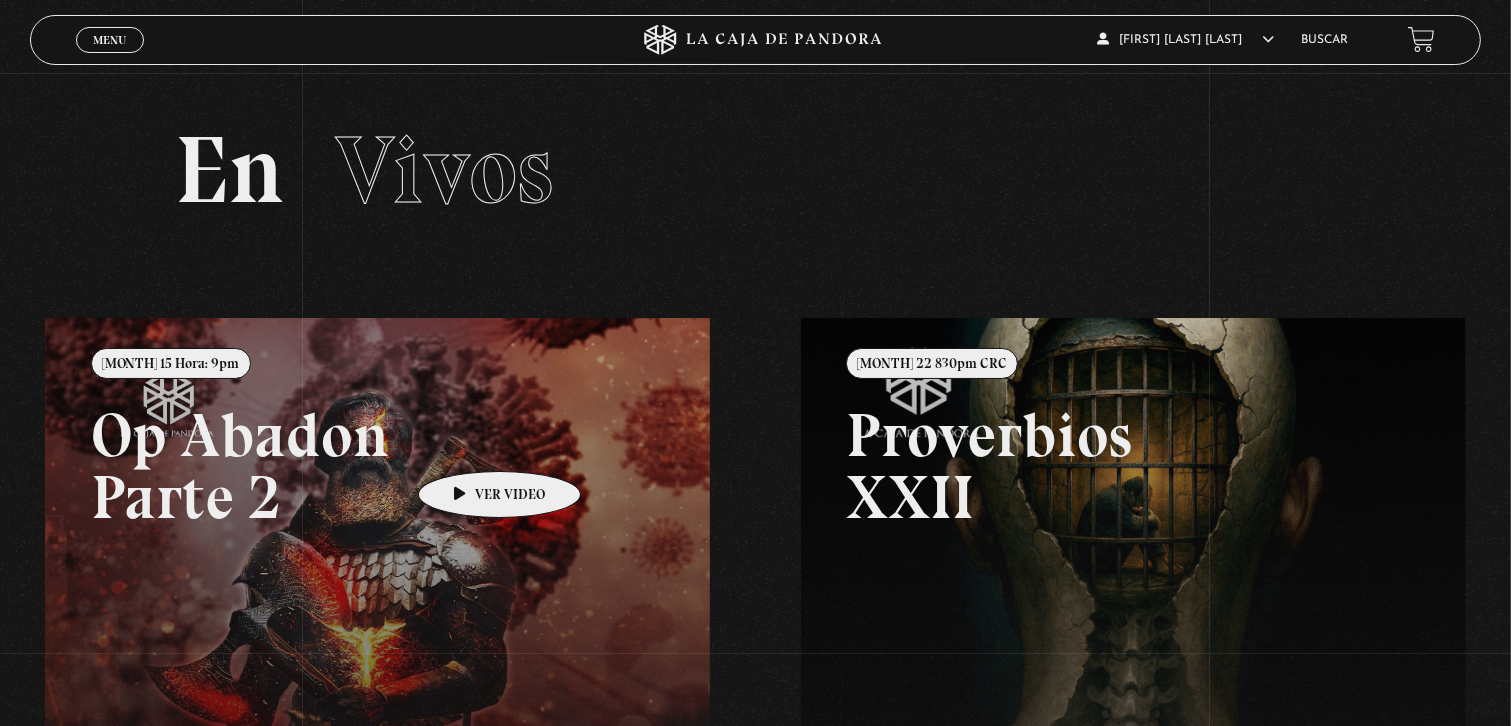 click at bounding box center [800, 681] 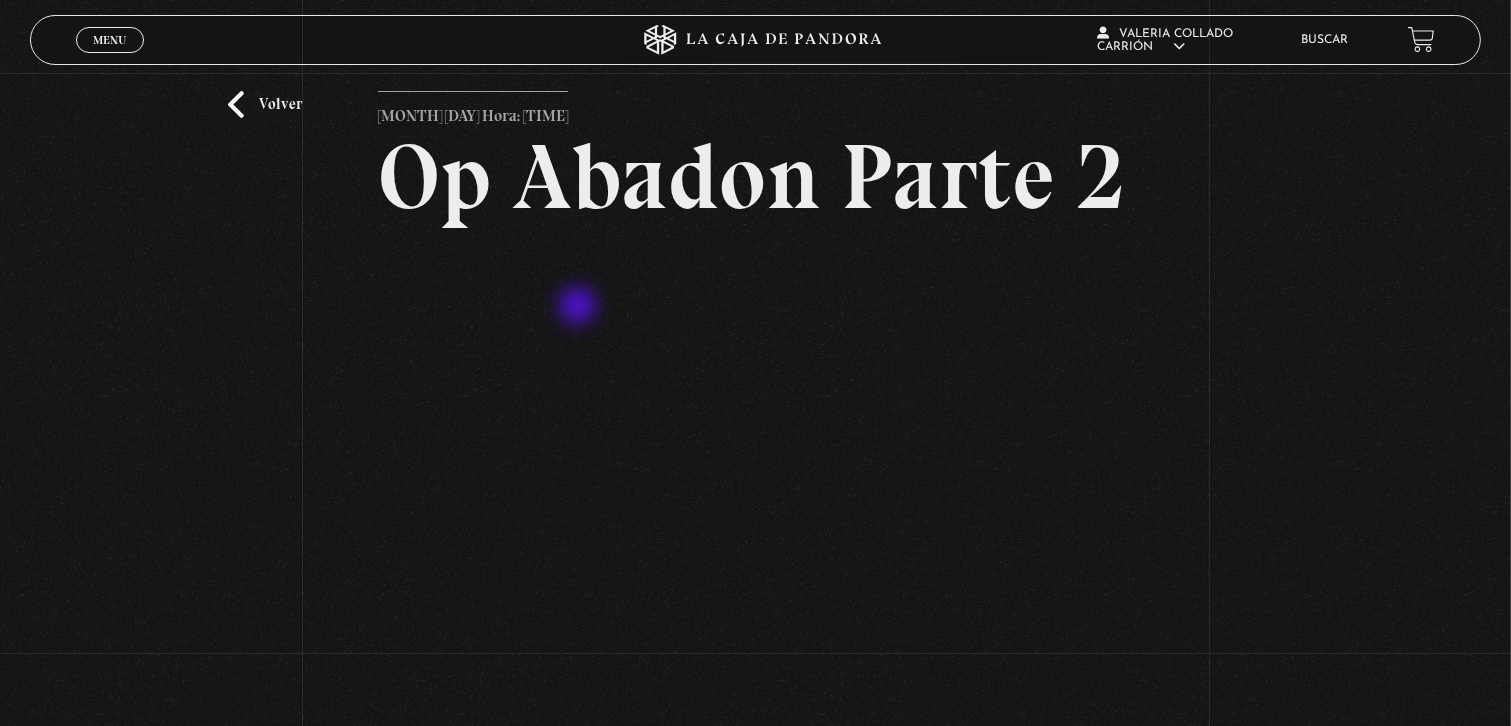 scroll, scrollTop: 100, scrollLeft: 0, axis: vertical 